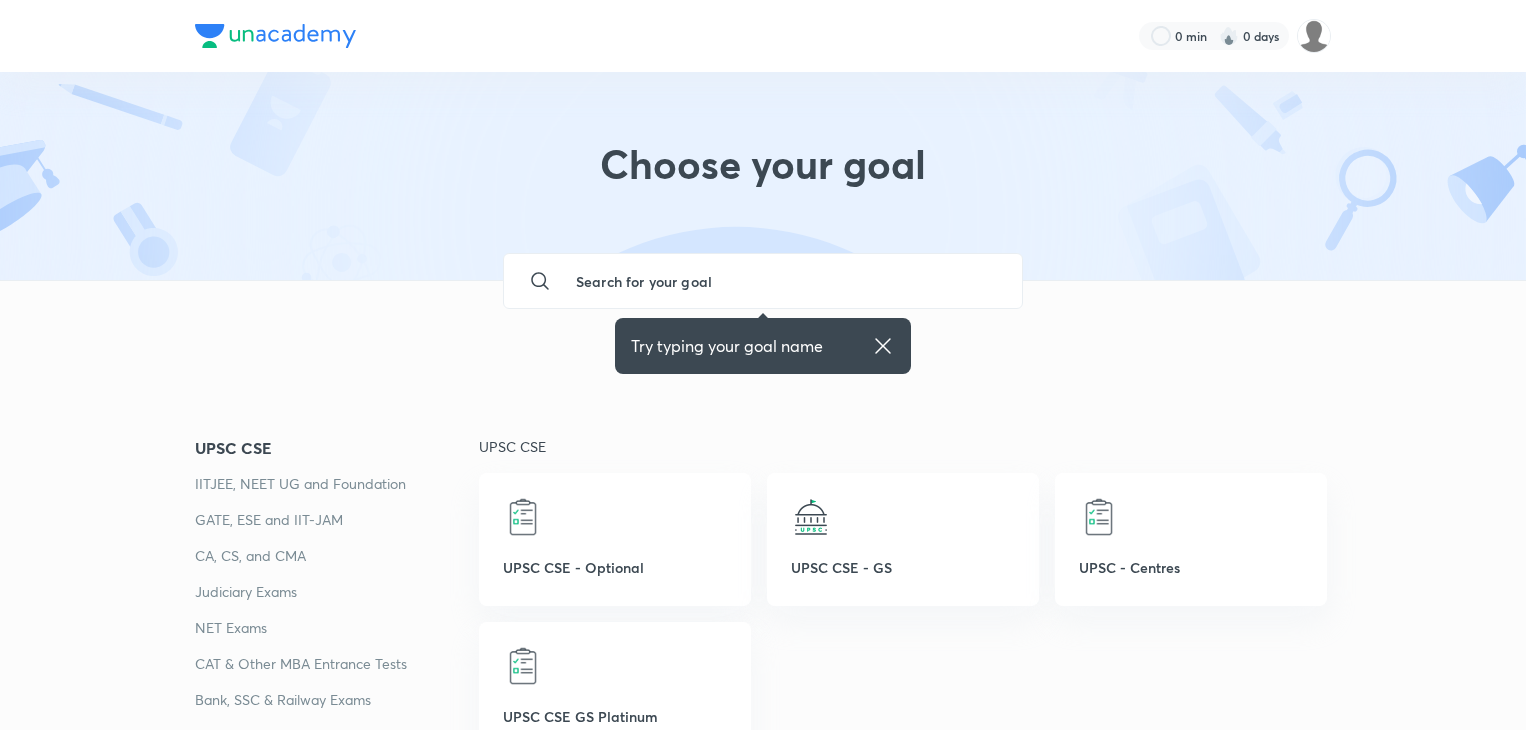 scroll, scrollTop: 0, scrollLeft: 0, axis: both 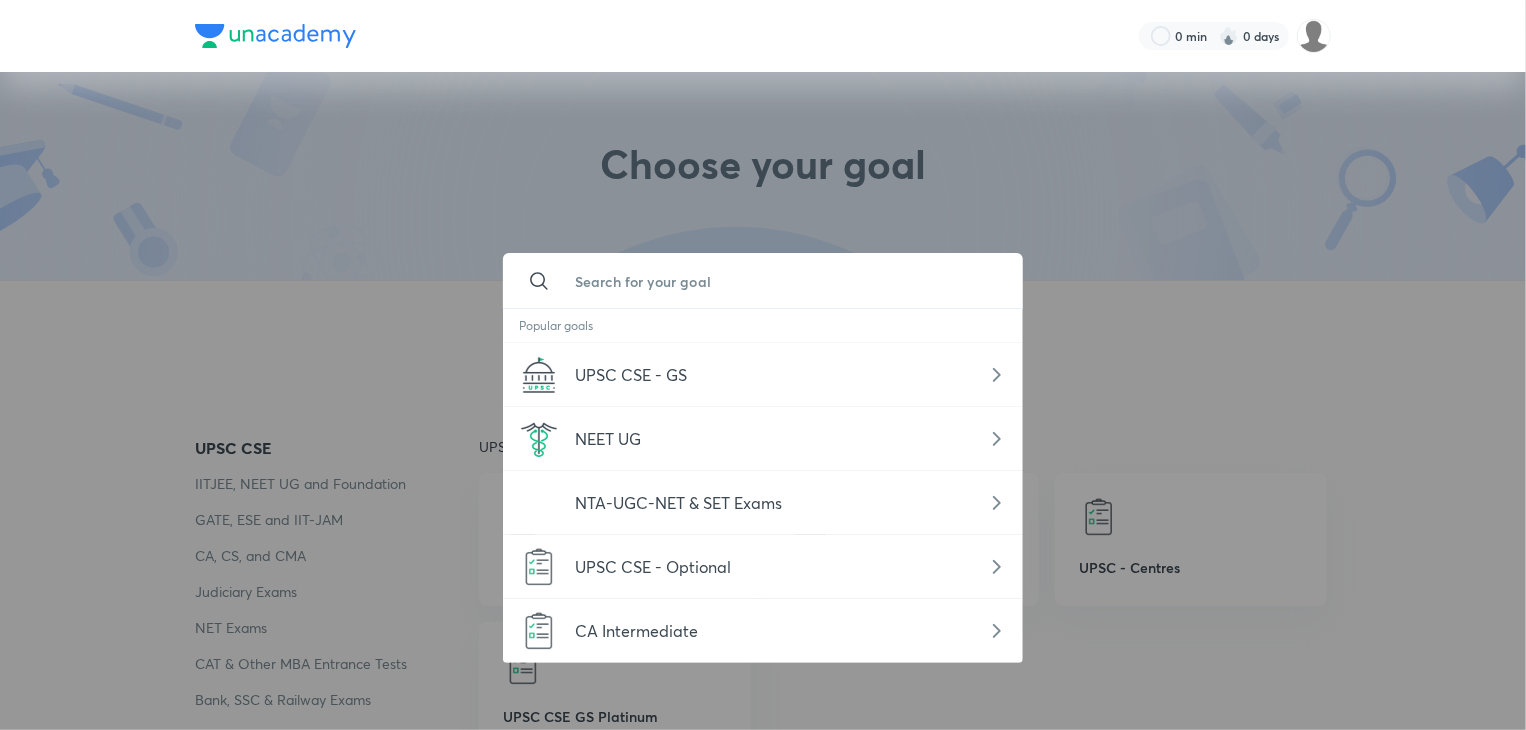 click at bounding box center [783, 281] 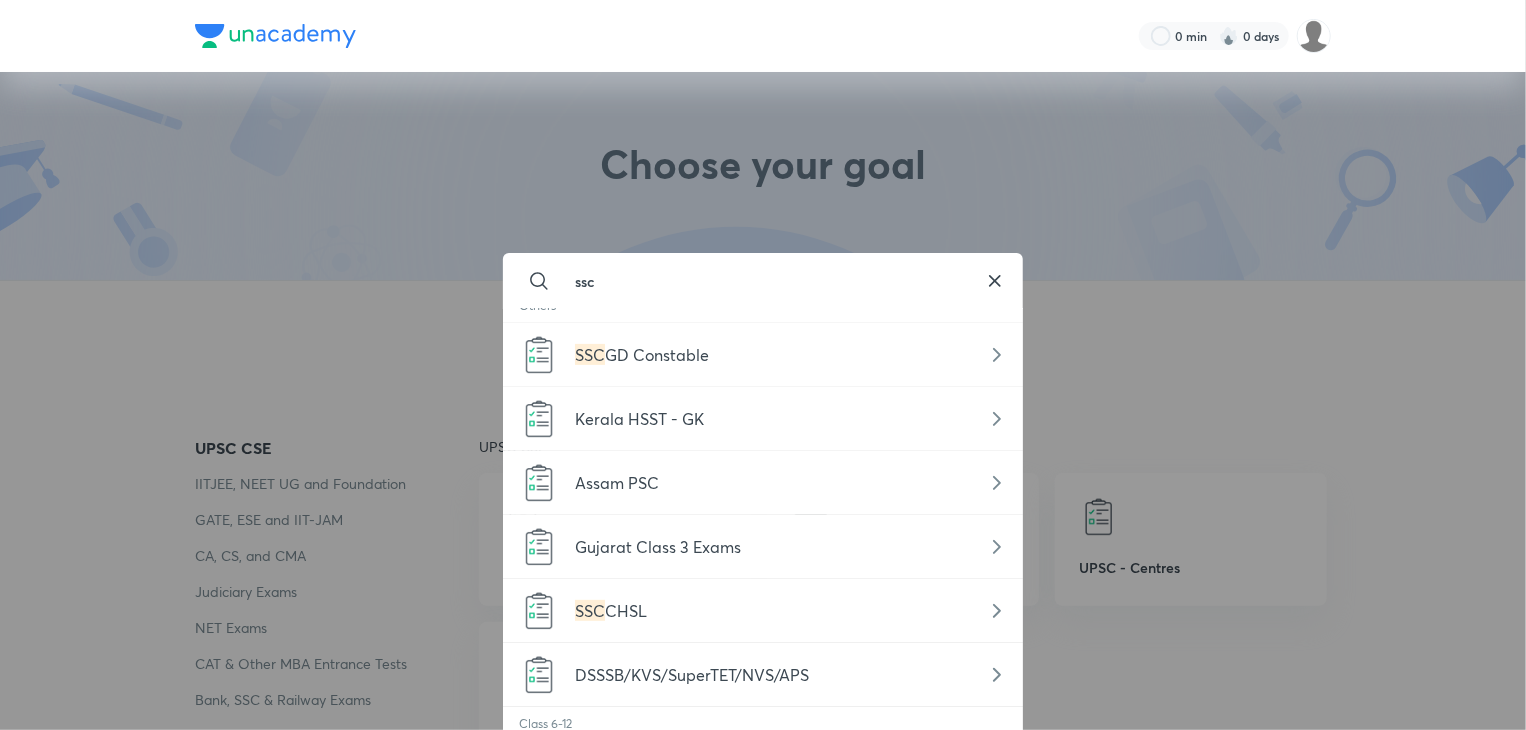 scroll, scrollTop: 531, scrollLeft: 0, axis: vertical 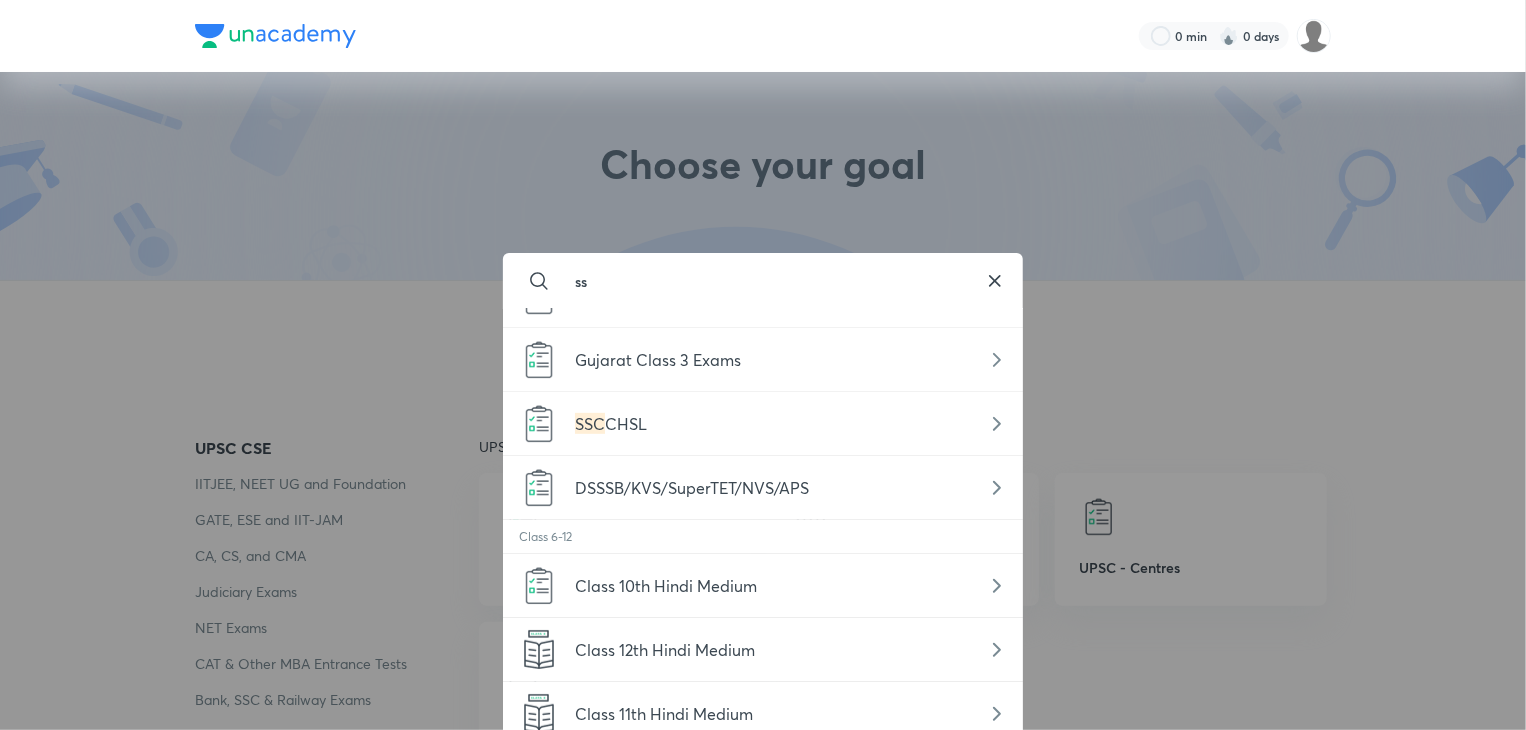 type on "s" 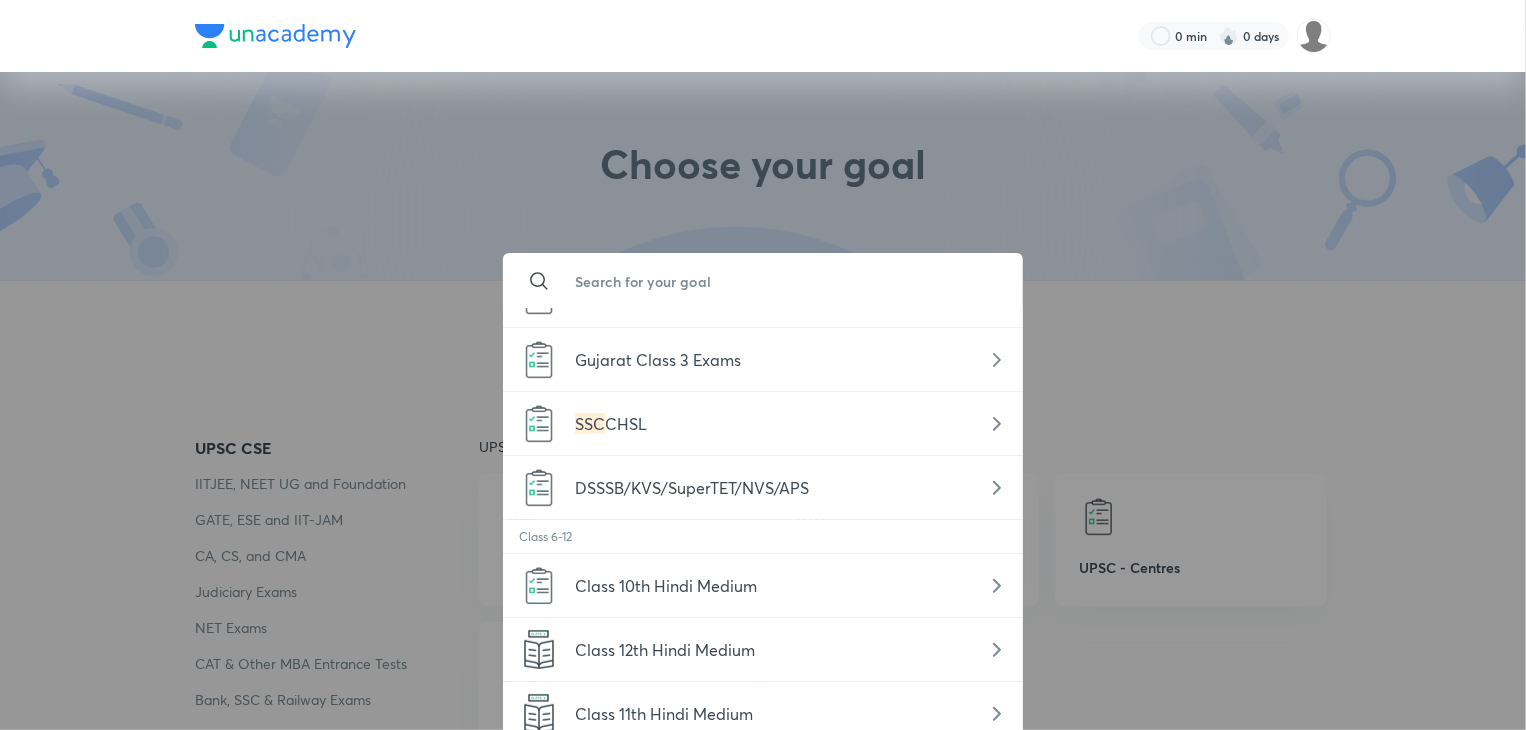scroll, scrollTop: 0, scrollLeft: 0, axis: both 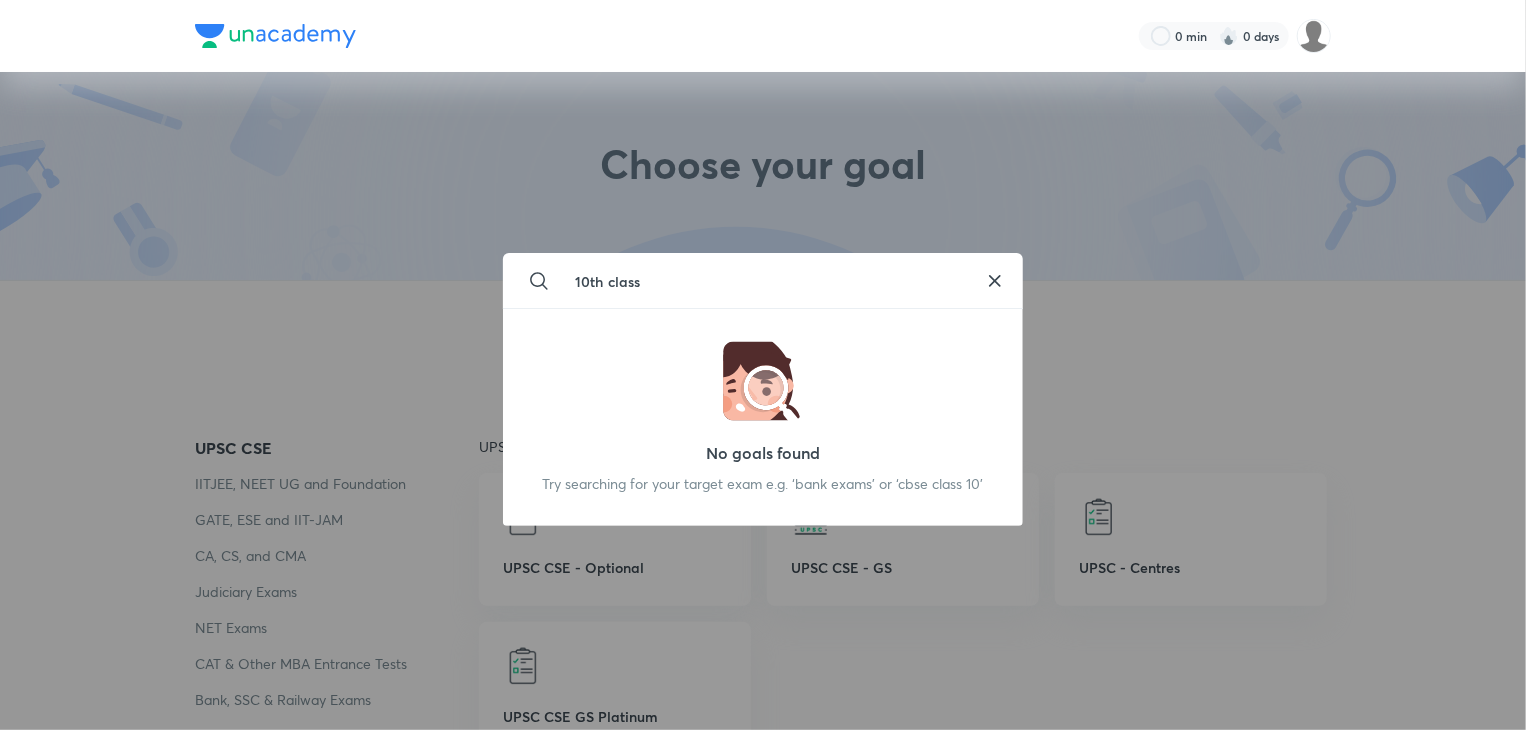 type on "10th" 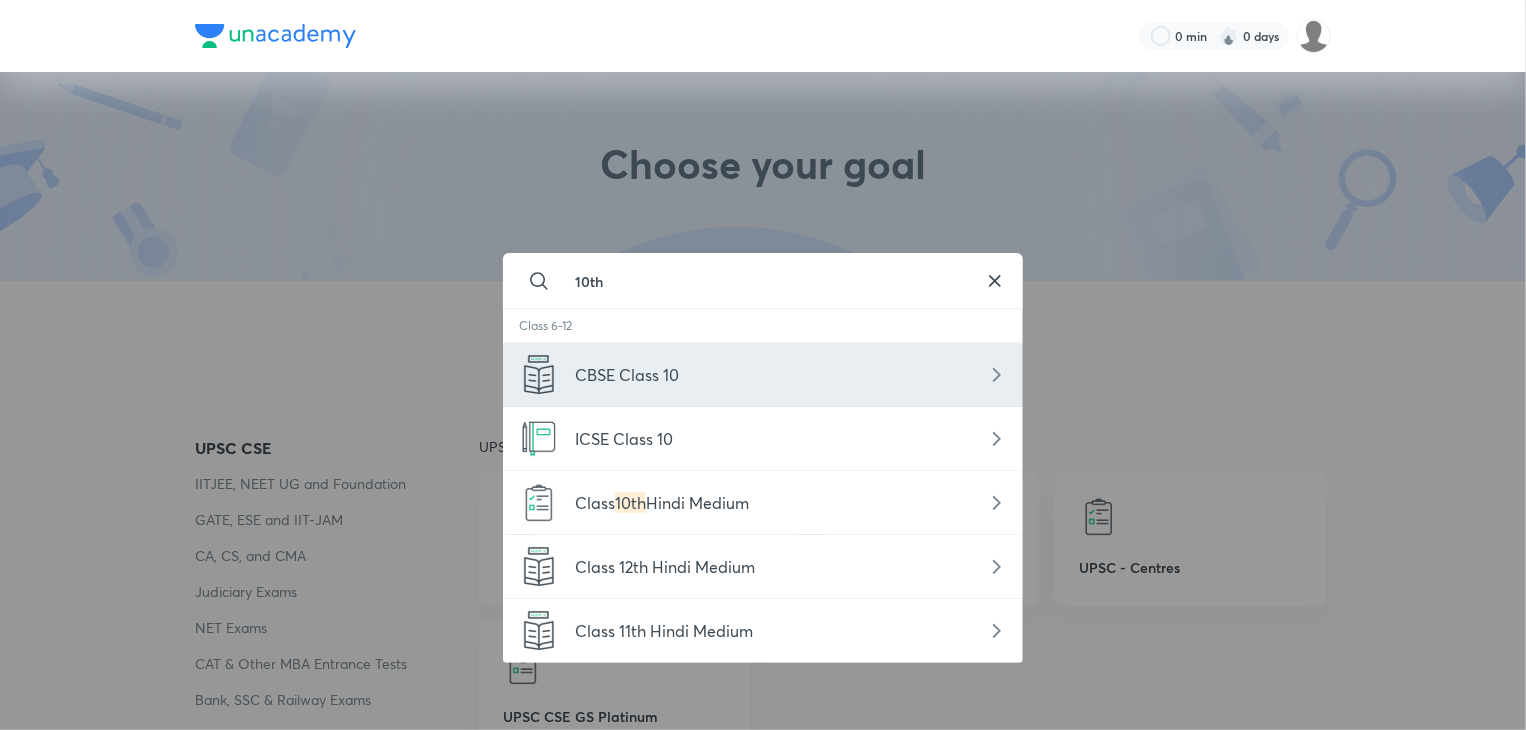 click on "CBSE Class 10" at bounding box center [763, 375] 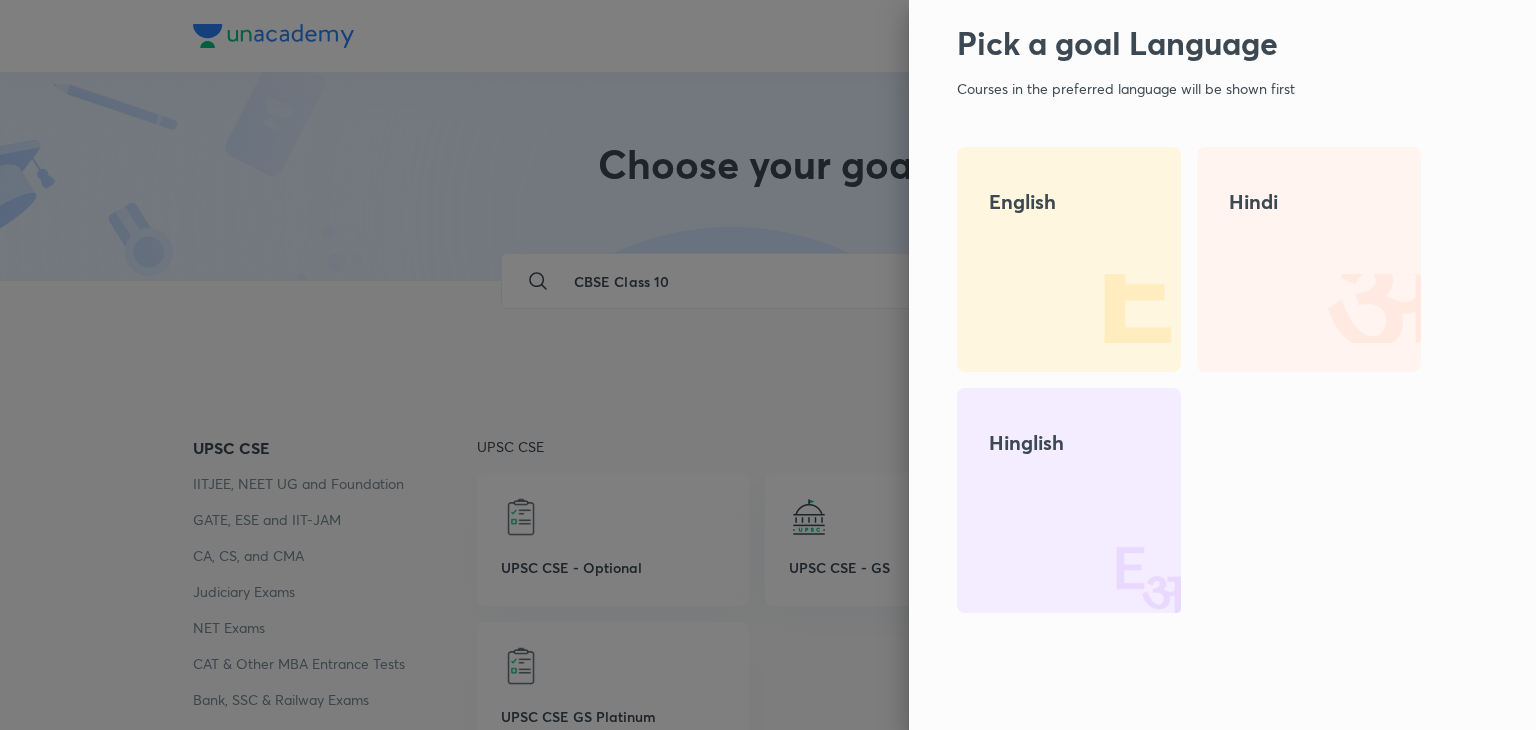 click on "English" at bounding box center [1069, 259] 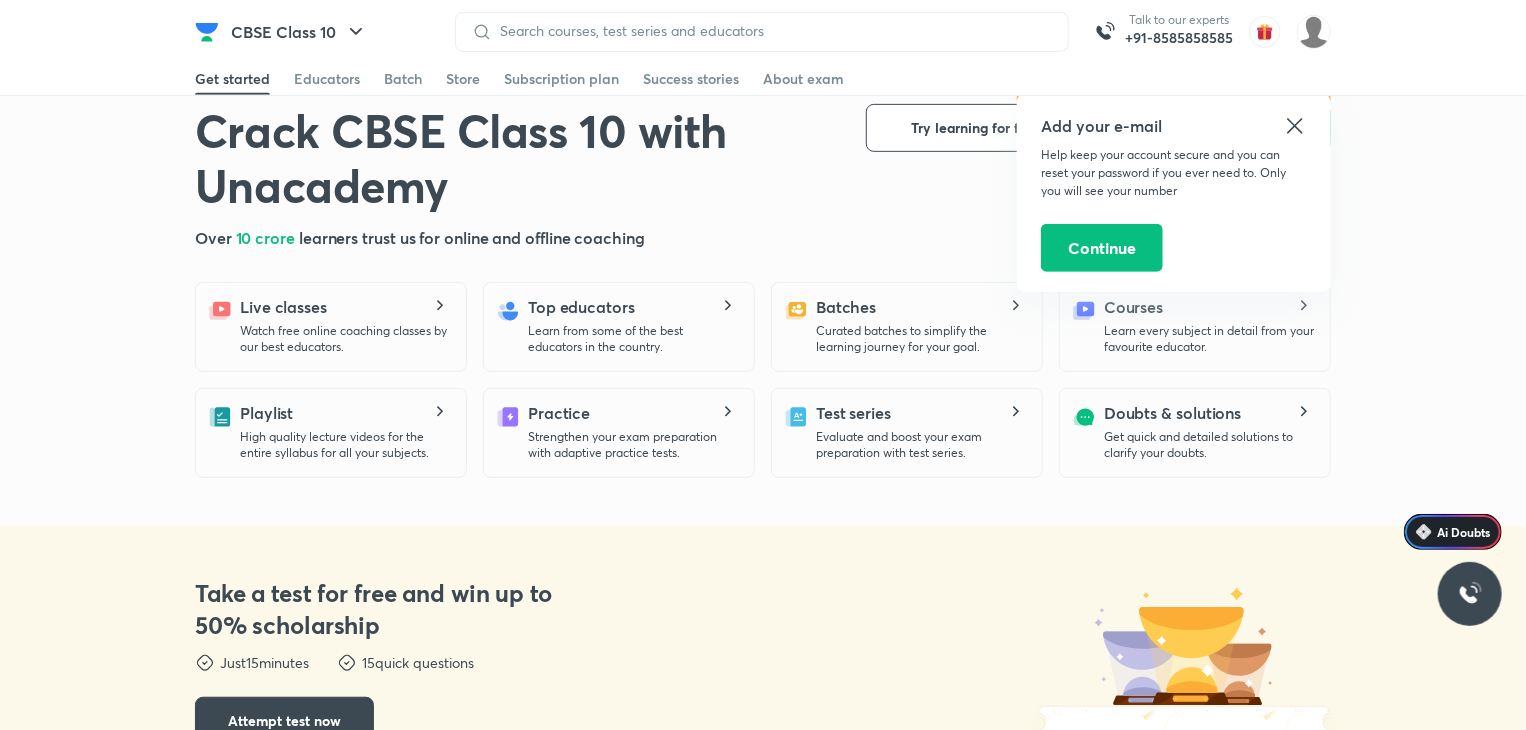 scroll, scrollTop: 423, scrollLeft: 0, axis: vertical 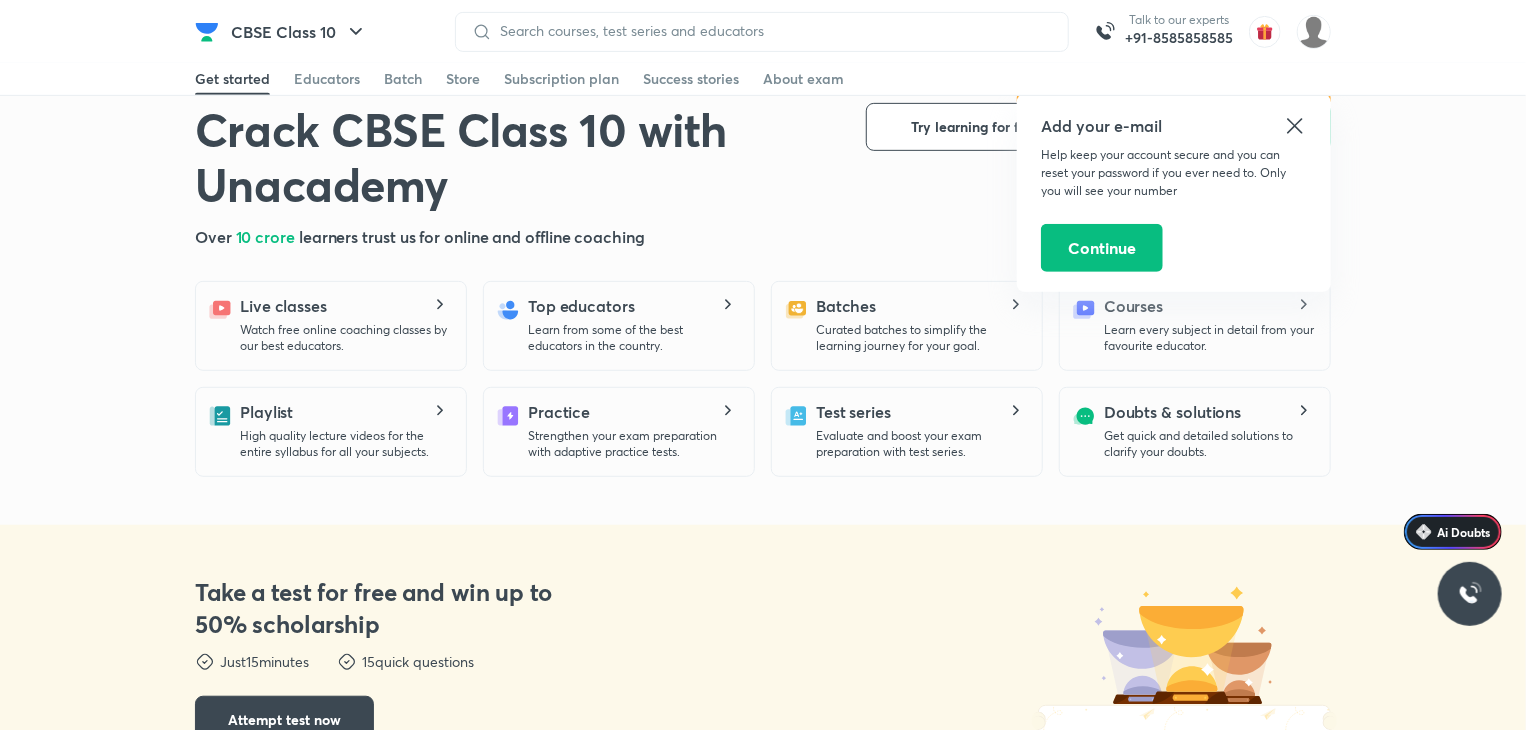 click 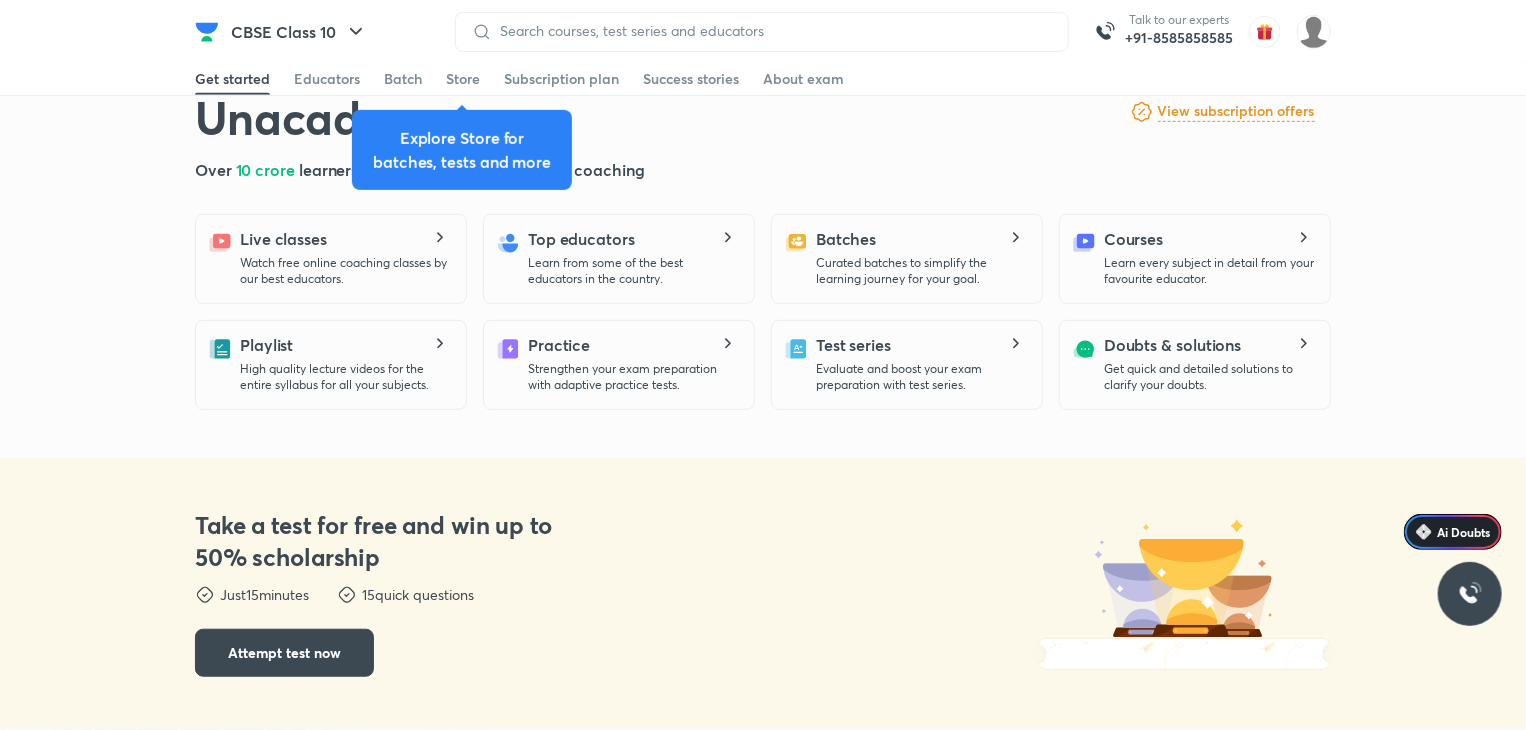 scroll, scrollTop: 491, scrollLeft: 0, axis: vertical 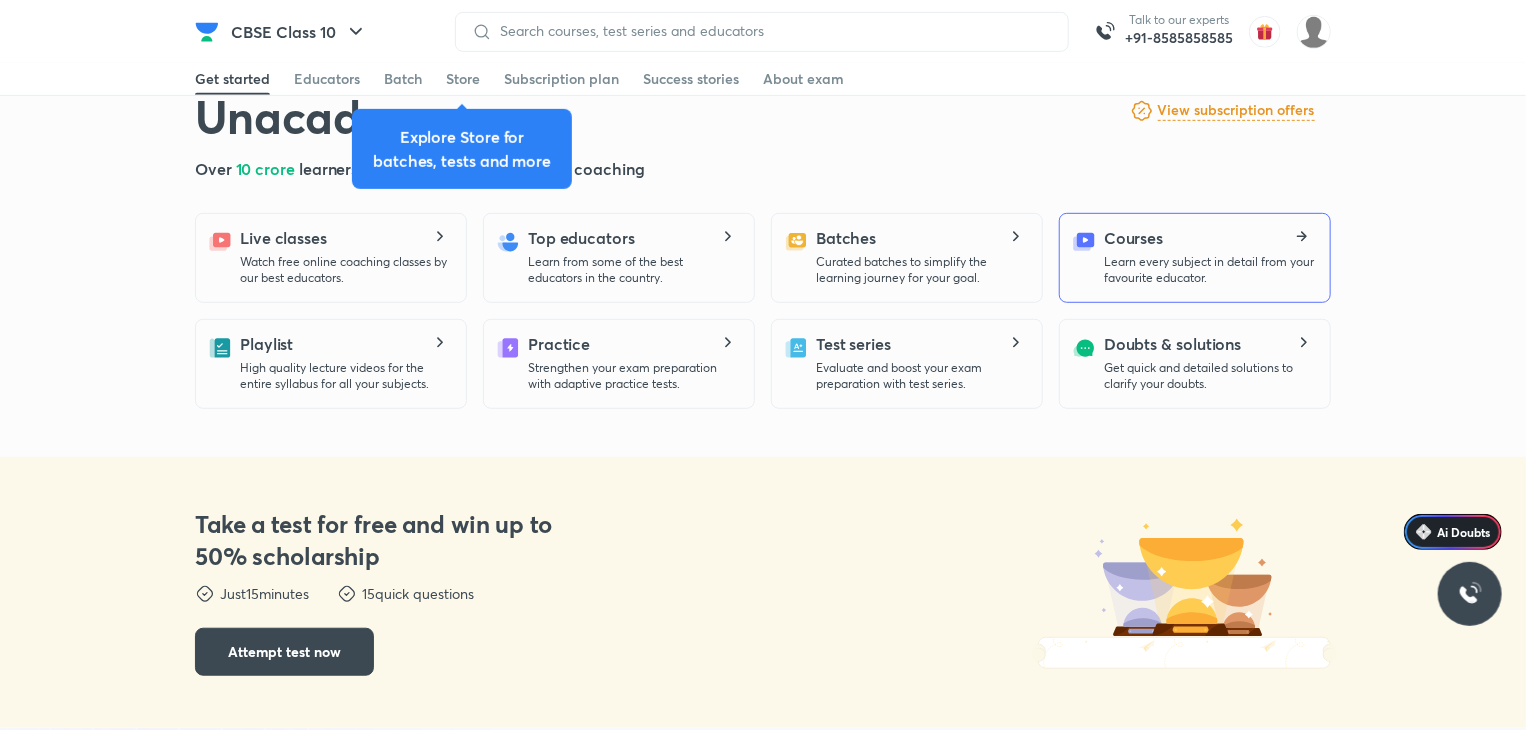 click on "Courses Learn every subject in detail from your favourite educator." at bounding box center (1209, 256) 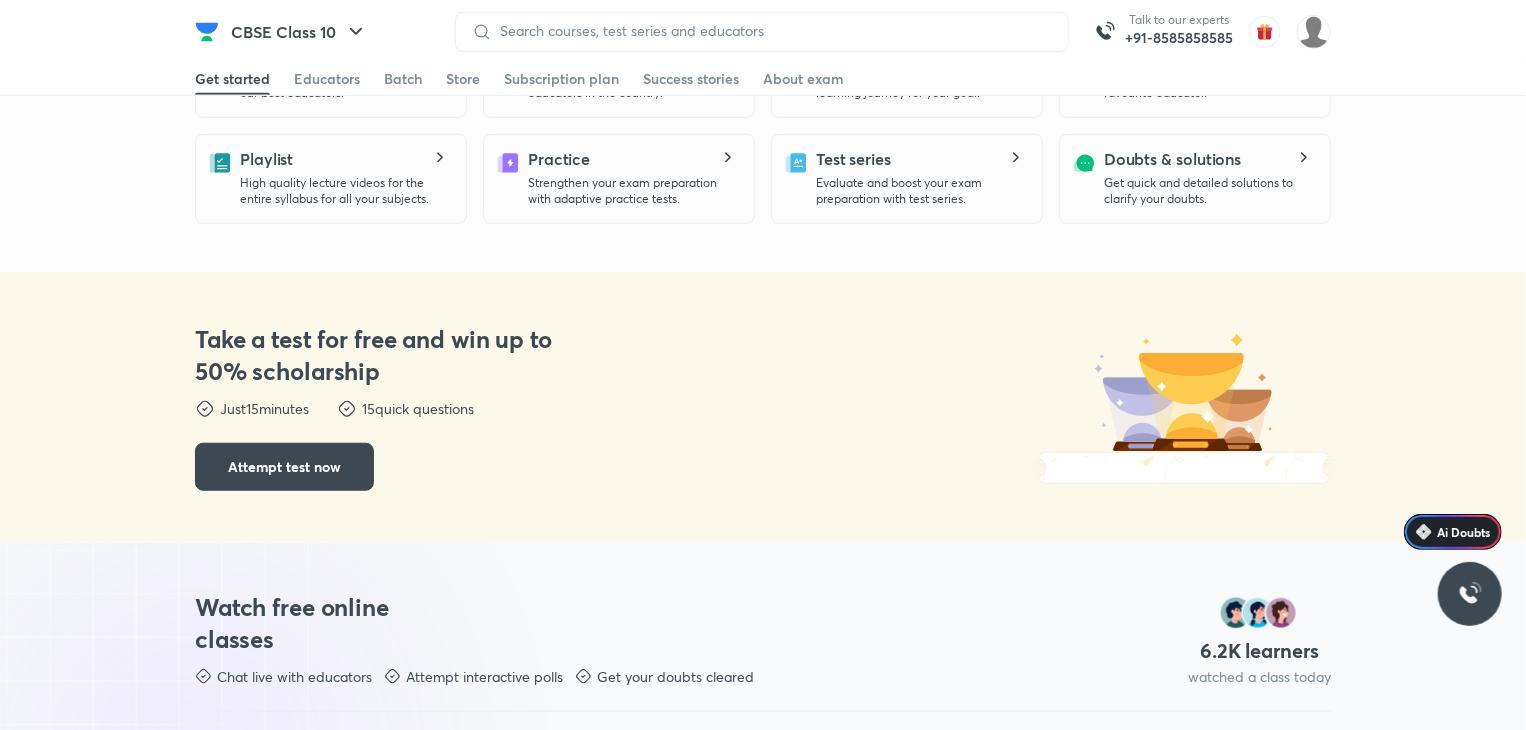 scroll, scrollTop: 678, scrollLeft: 0, axis: vertical 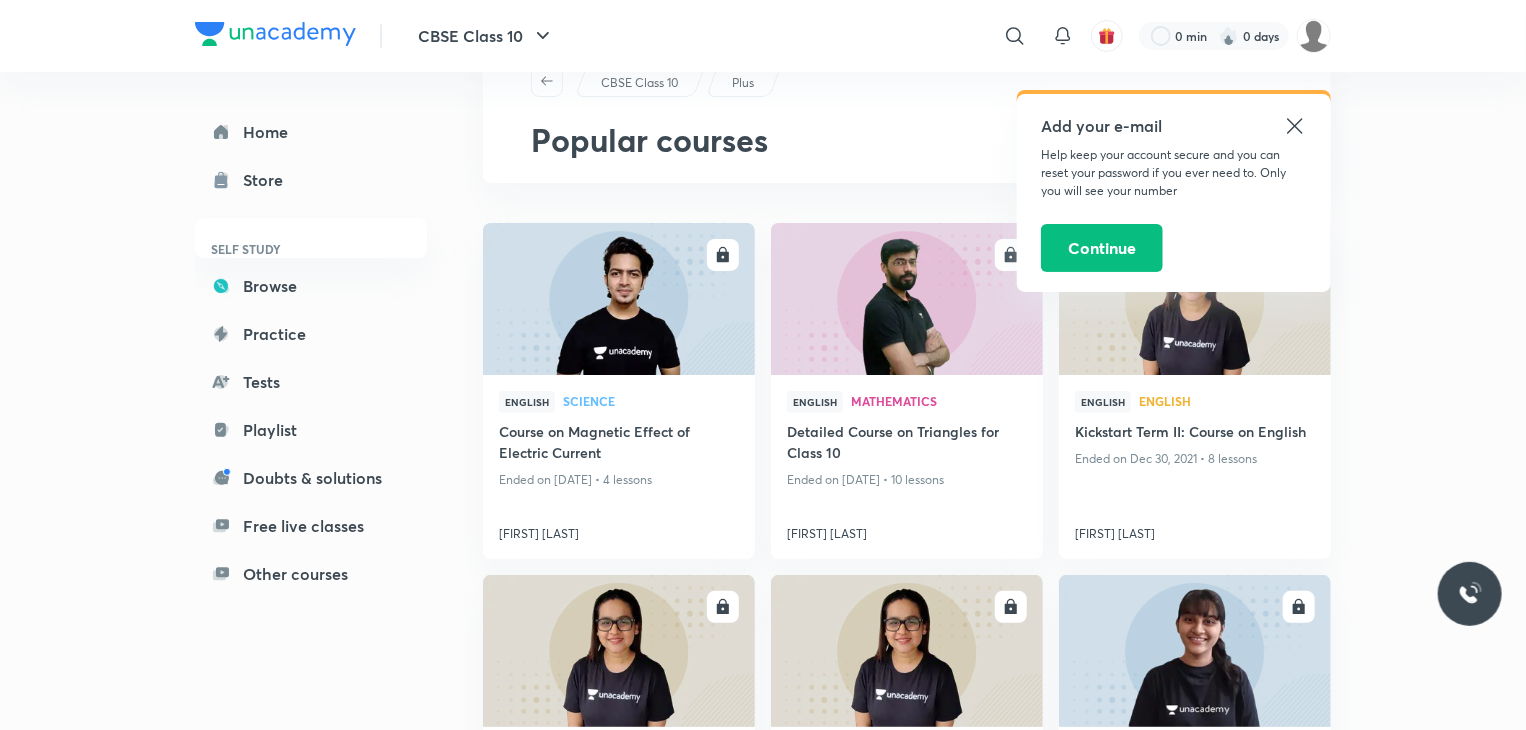 click 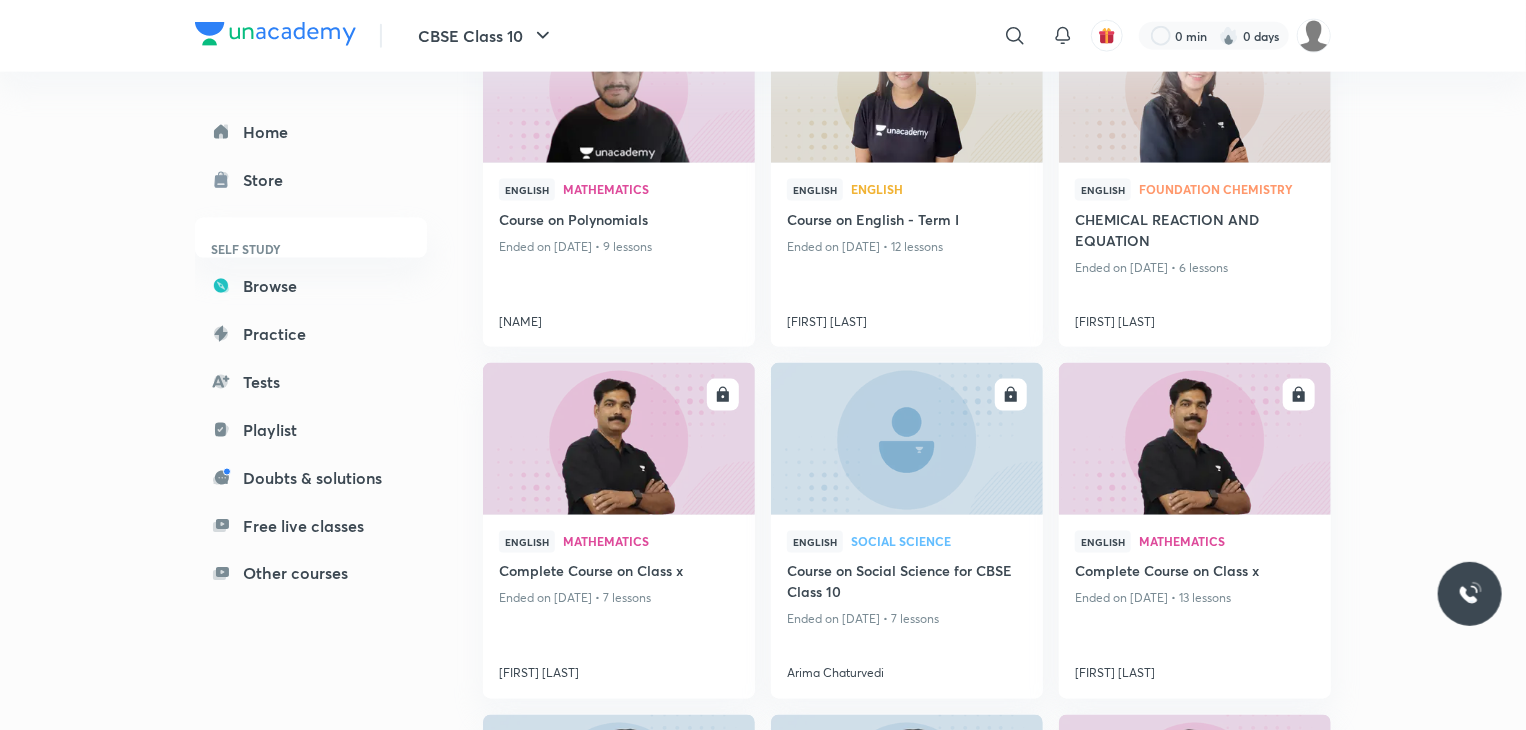 scroll, scrollTop: 1340, scrollLeft: 0, axis: vertical 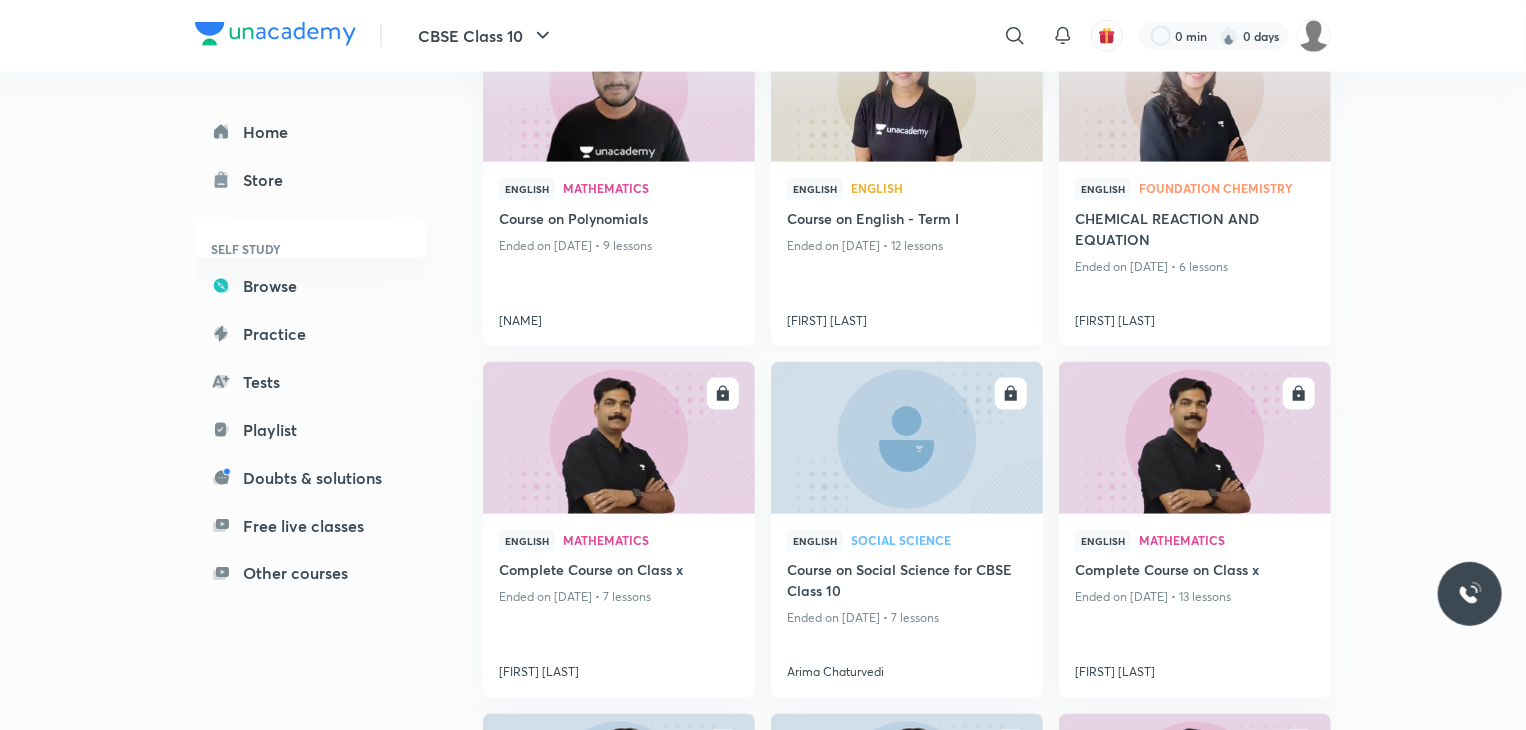 click on "Course on English - Term I" at bounding box center (907, 220) 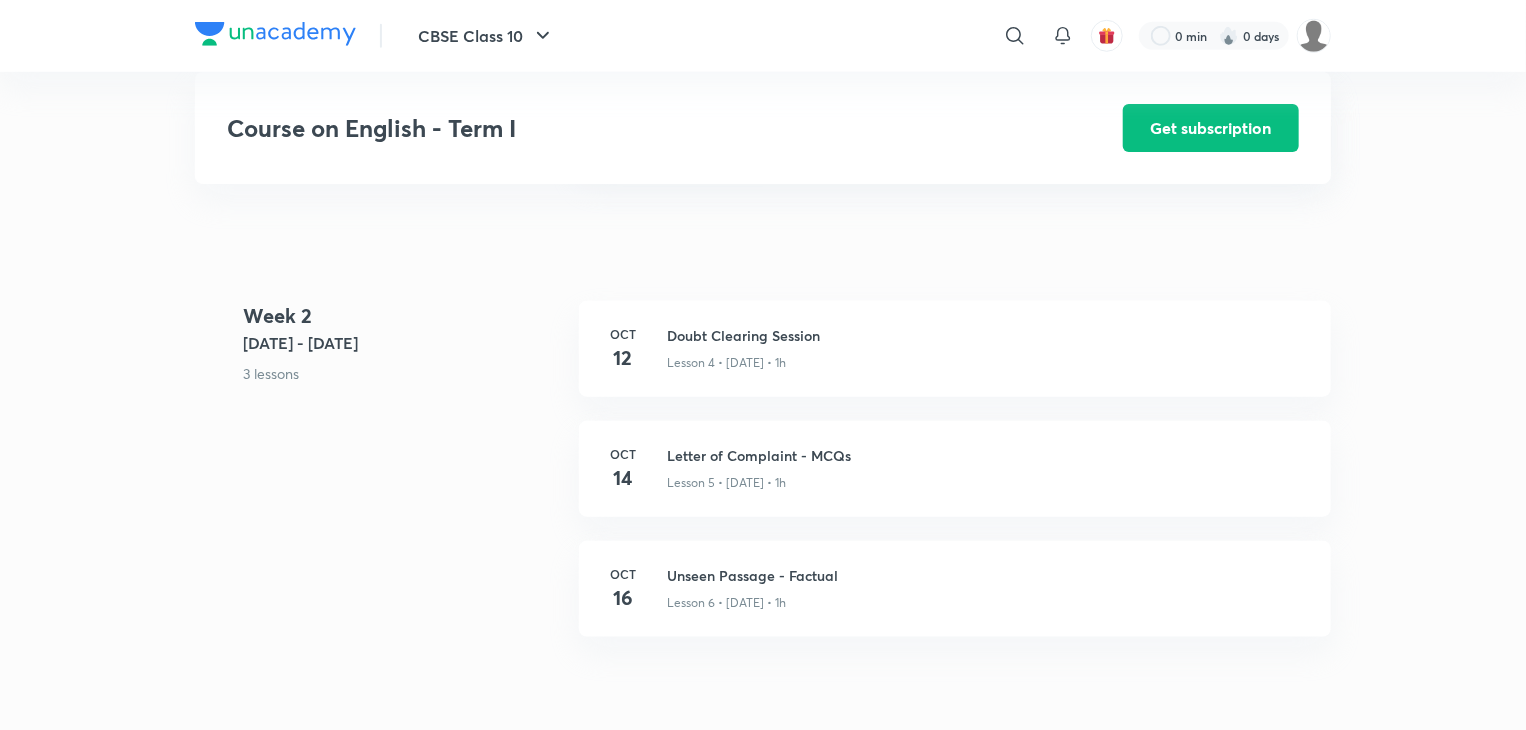 scroll, scrollTop: 828, scrollLeft: 0, axis: vertical 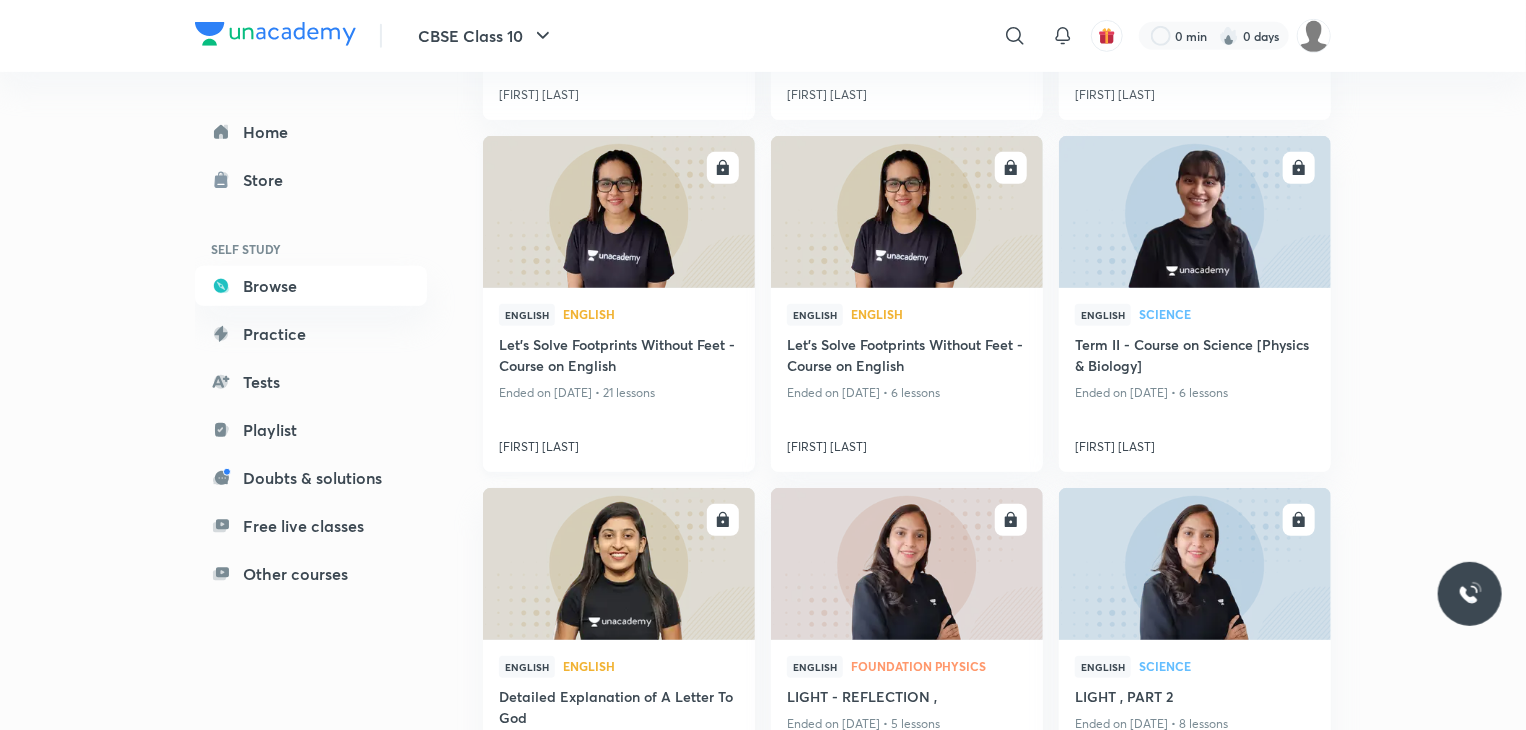 click on "Let's Solve Footprints Without Feet - Course on English" at bounding box center [619, 357] 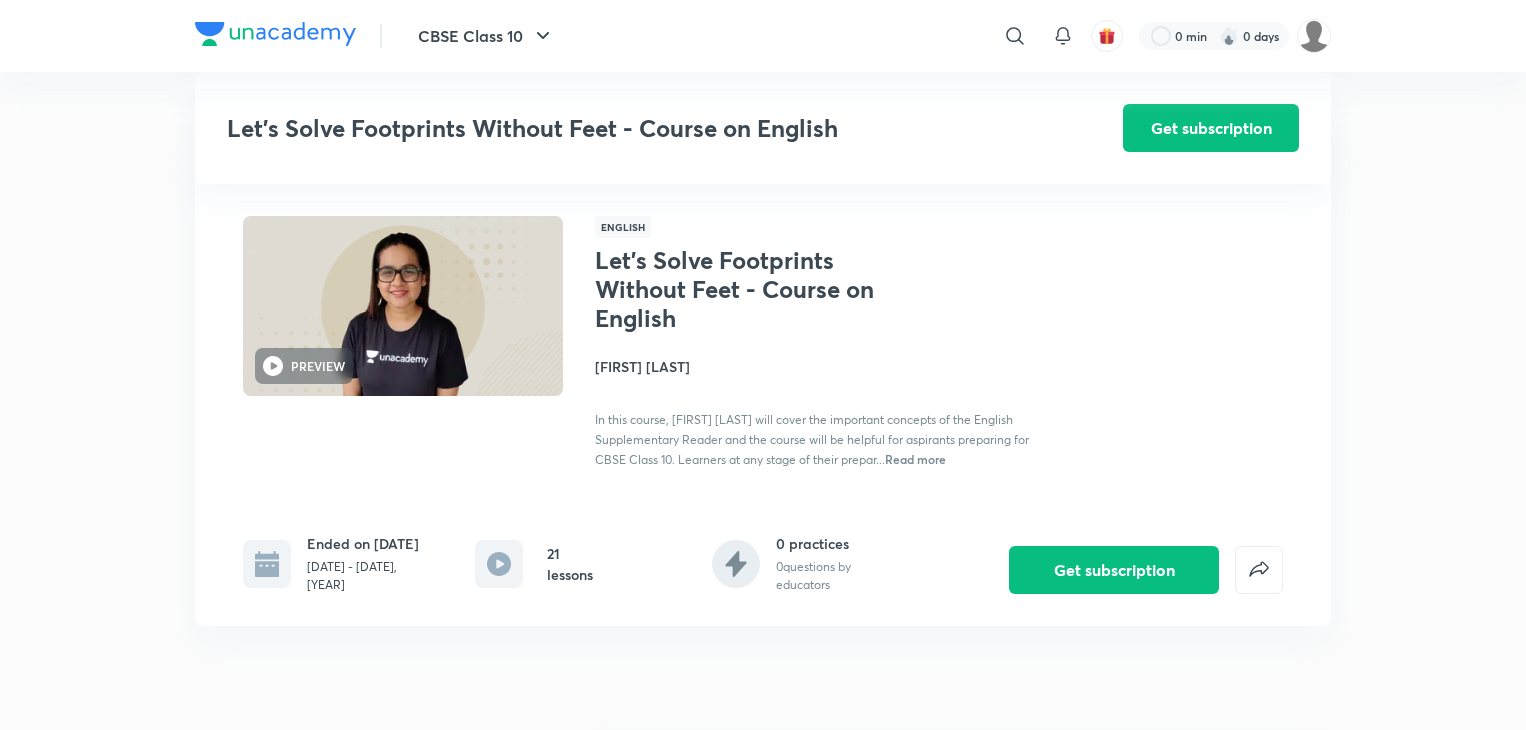 scroll, scrollTop: 484, scrollLeft: 0, axis: vertical 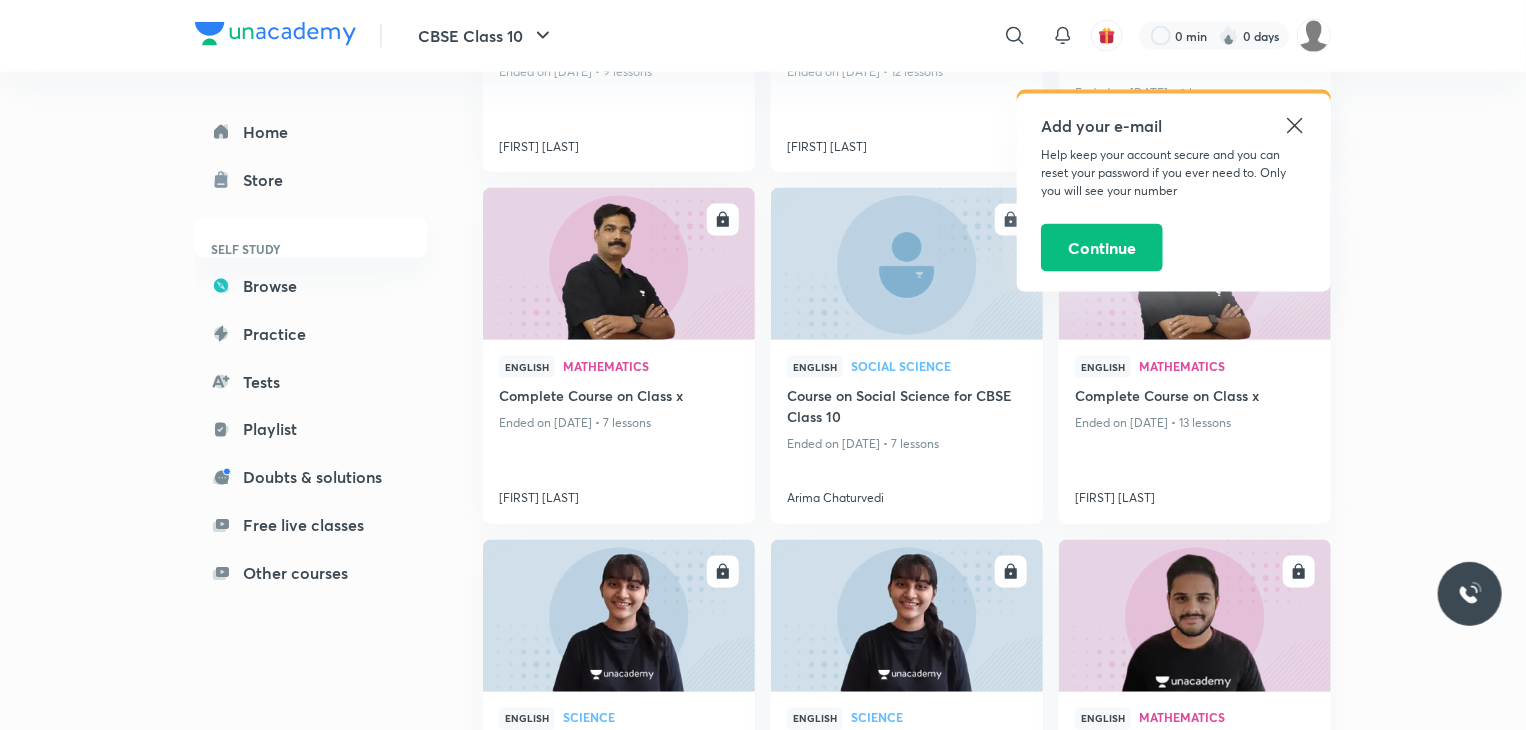 click 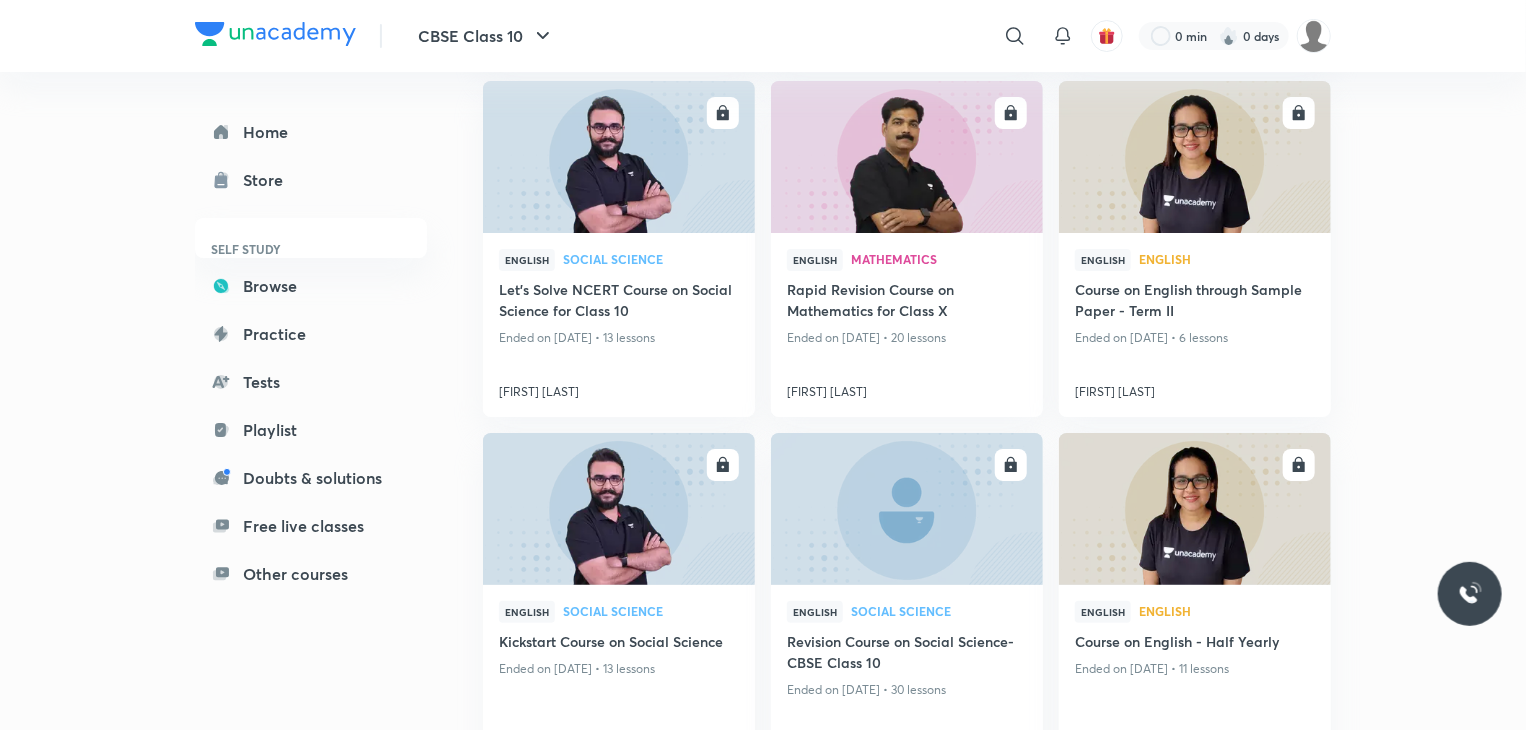 scroll, scrollTop: 3734, scrollLeft: 0, axis: vertical 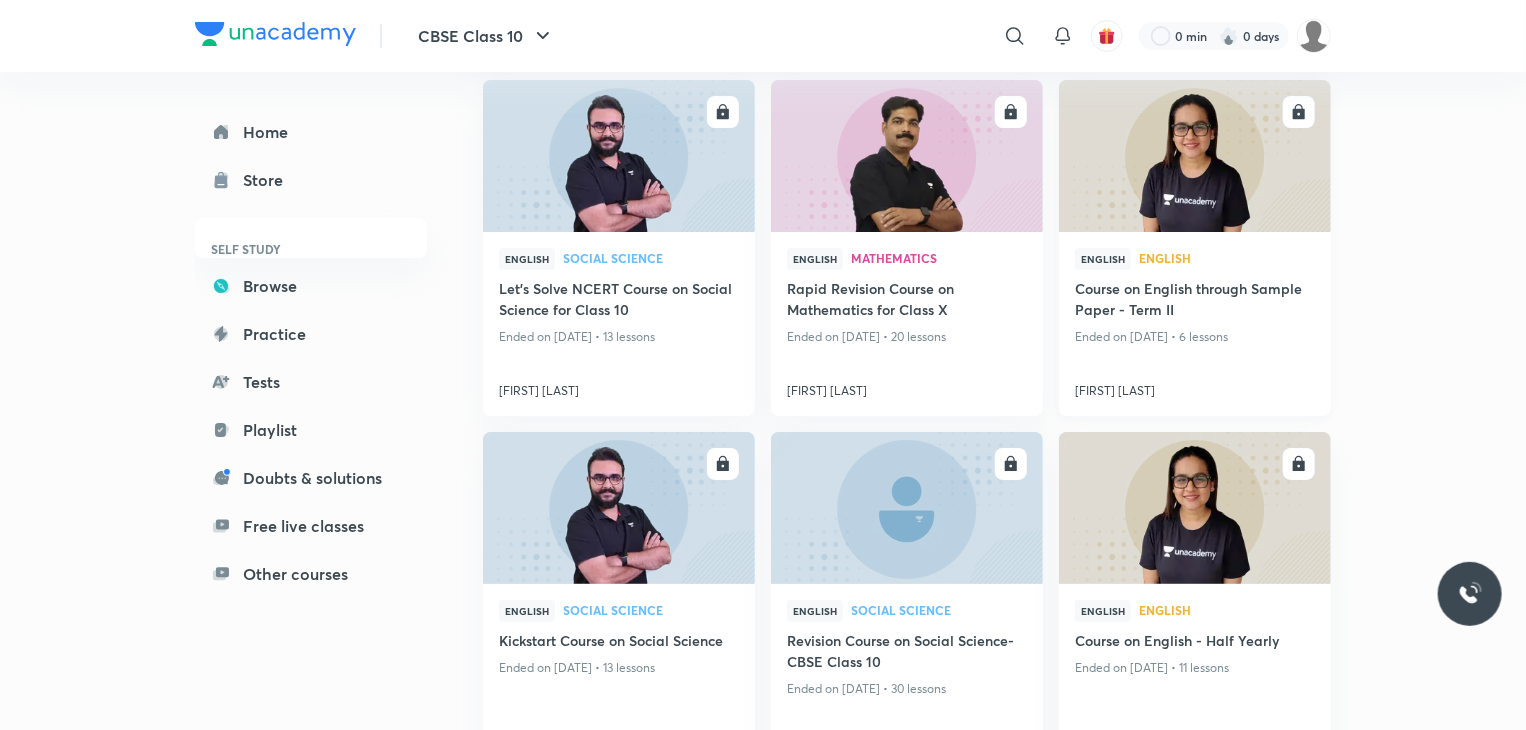 click on "Course on English through Sample Paper - Term II" at bounding box center (1195, 301) 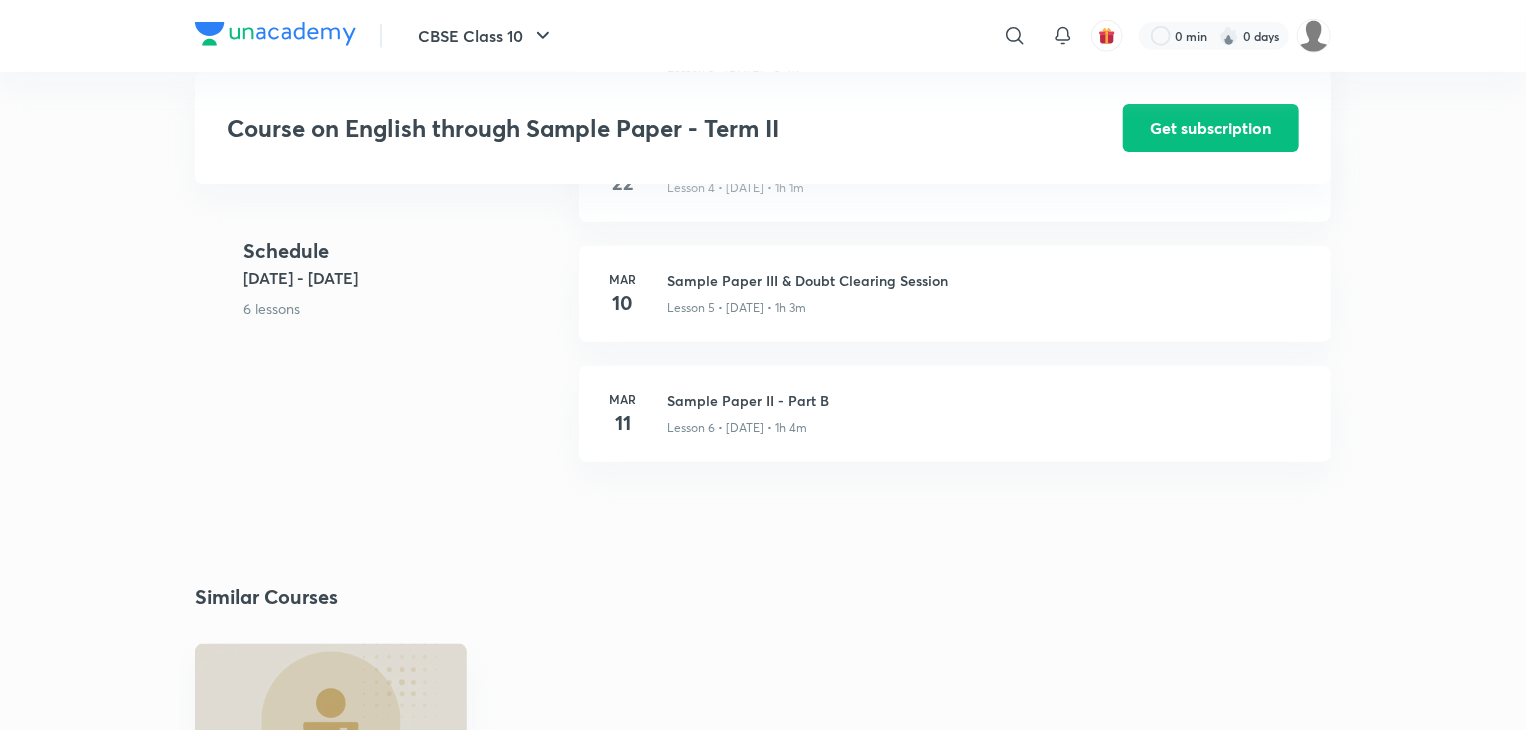 scroll, scrollTop: 922, scrollLeft: 0, axis: vertical 